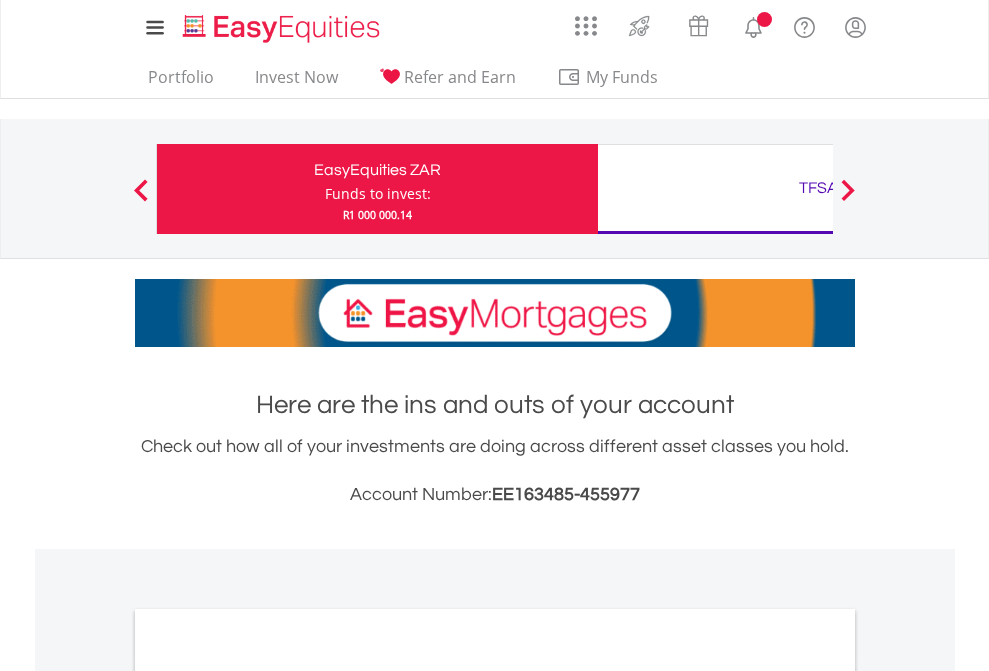 scroll, scrollTop: 0, scrollLeft: 0, axis: both 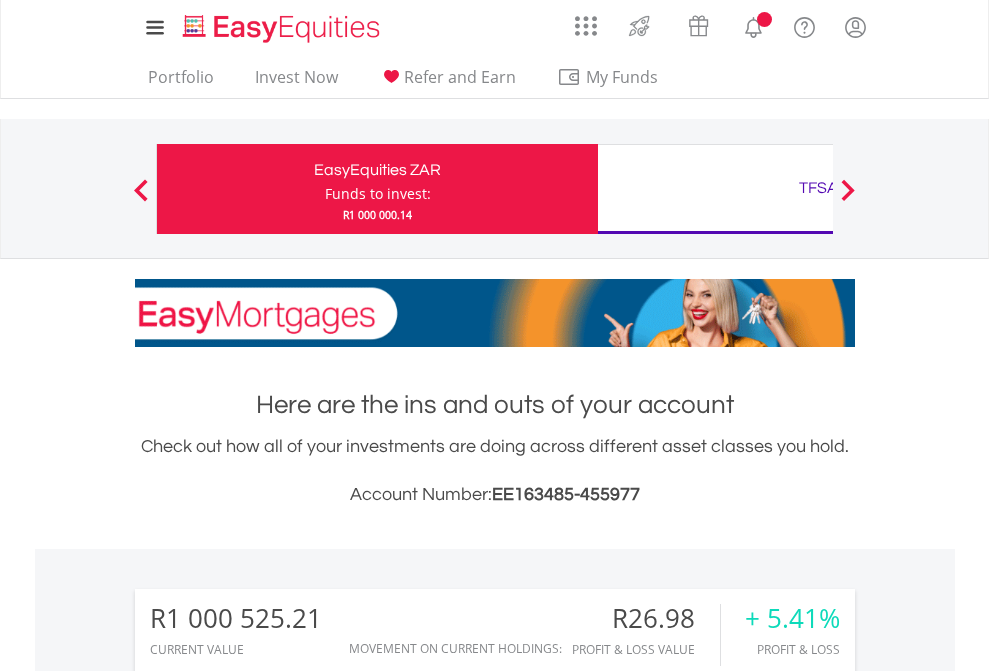 click on "Funds to invest:" at bounding box center (378, 194) 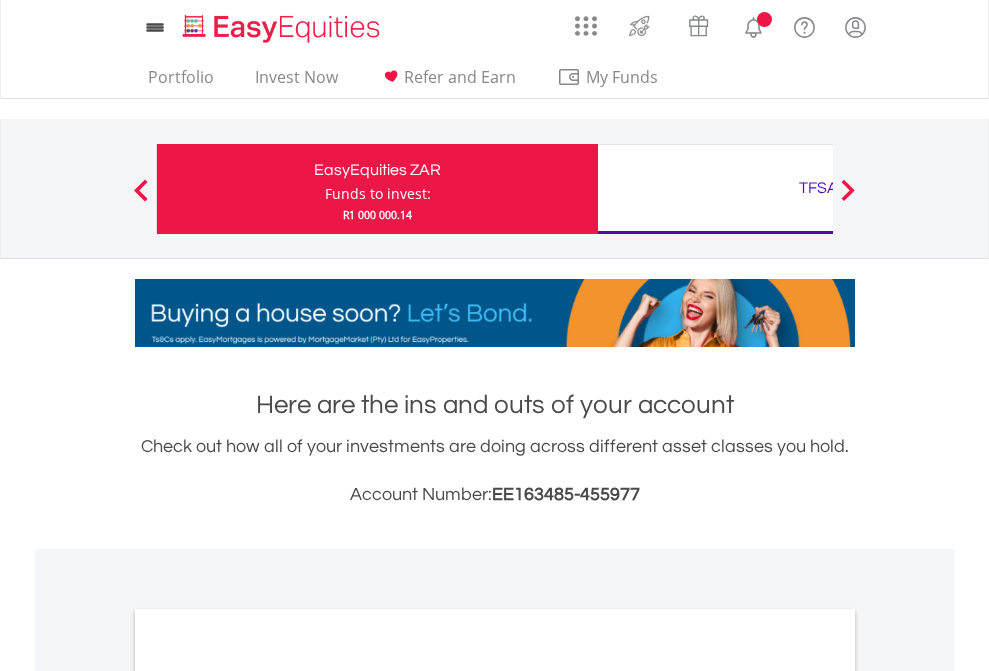 scroll, scrollTop: 0, scrollLeft: 0, axis: both 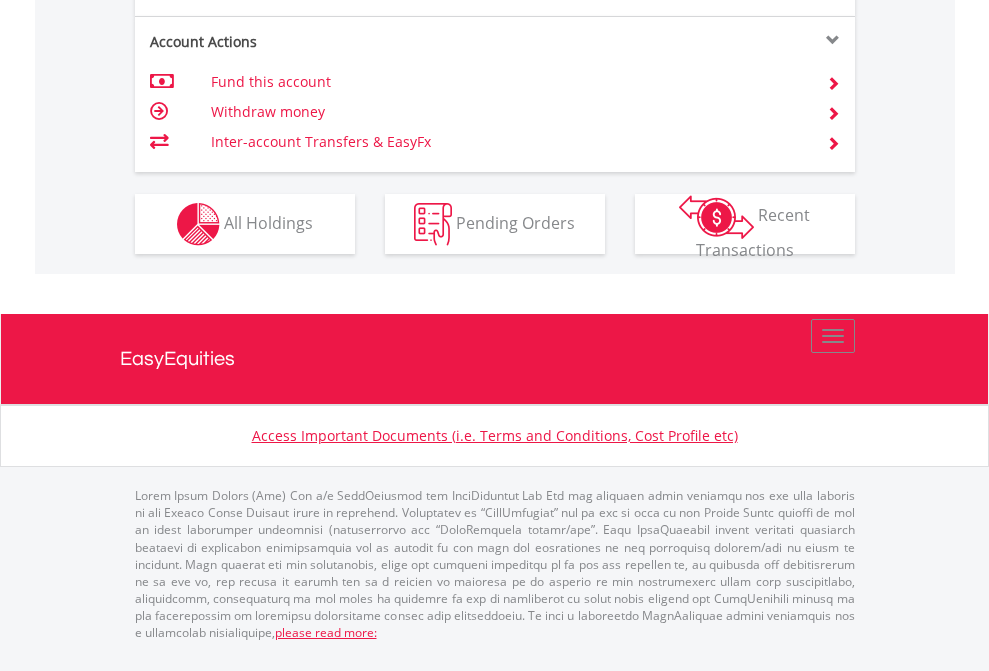 click on "Investment types" at bounding box center [706, -337] 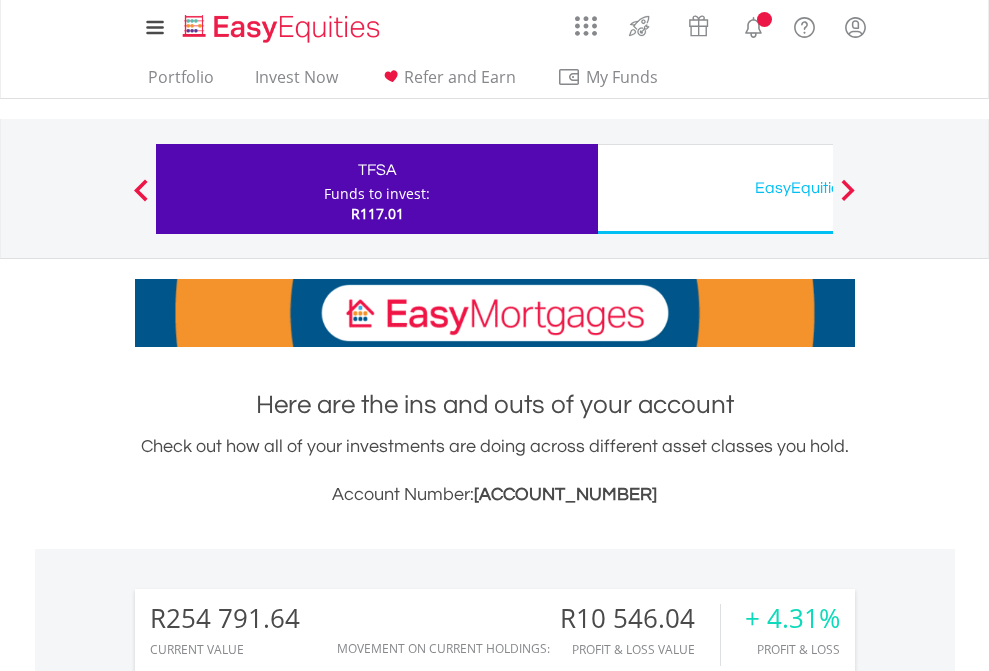 scroll, scrollTop: 0, scrollLeft: 0, axis: both 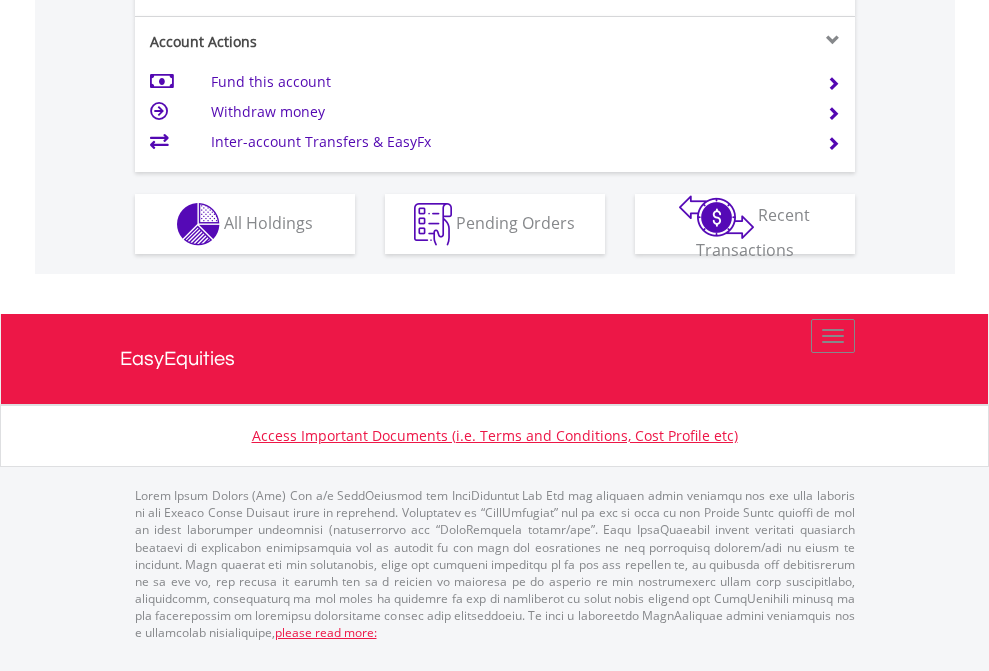 click on "Investment types" at bounding box center (706, -337) 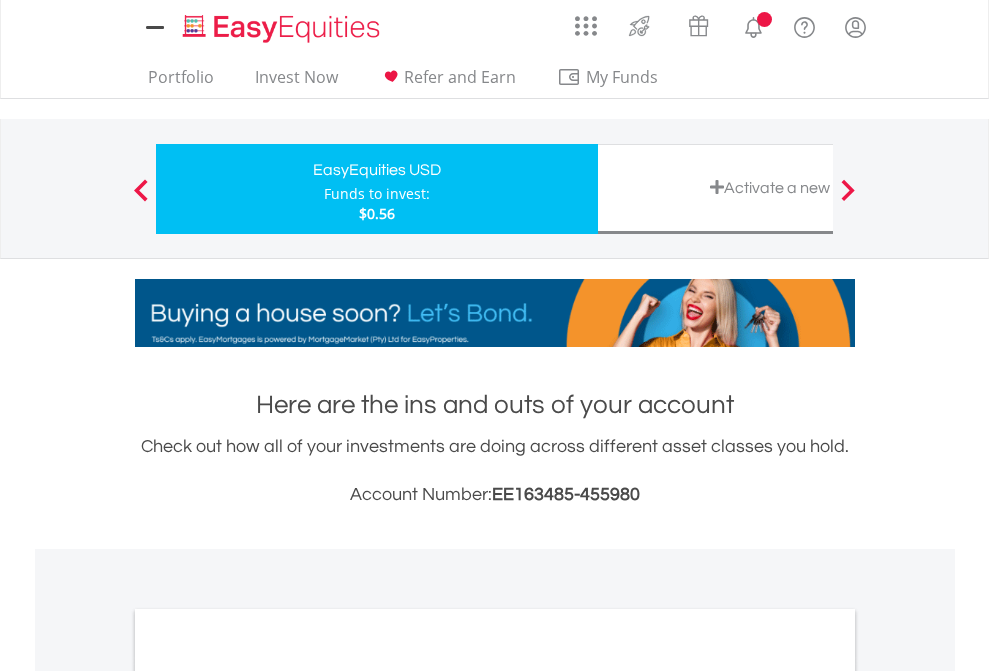 scroll, scrollTop: 0, scrollLeft: 0, axis: both 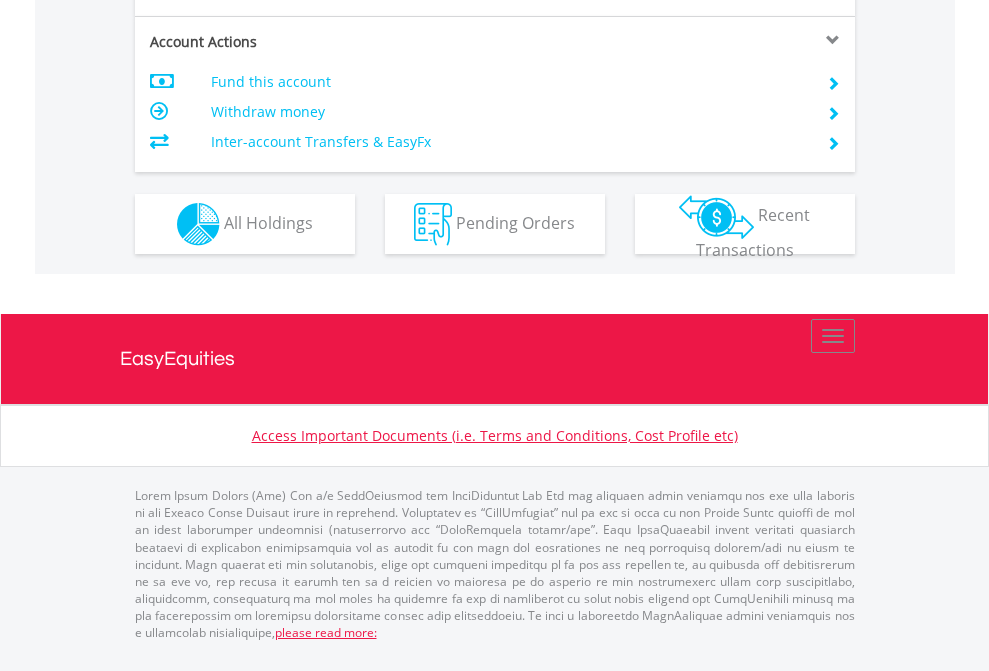 click on "Investment types" at bounding box center [706, -337] 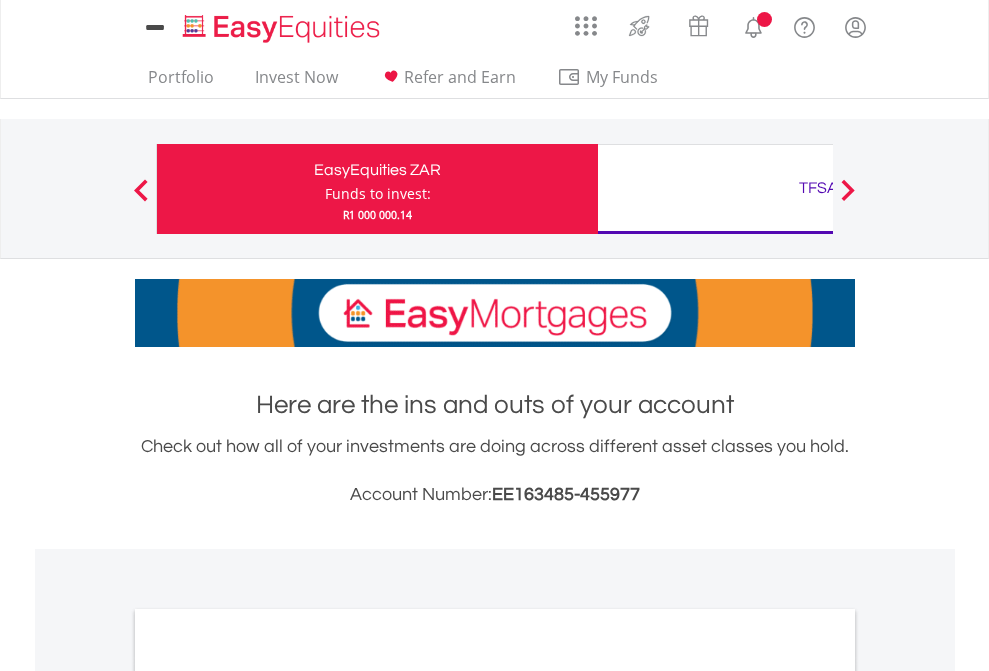 scroll, scrollTop: 1202, scrollLeft: 0, axis: vertical 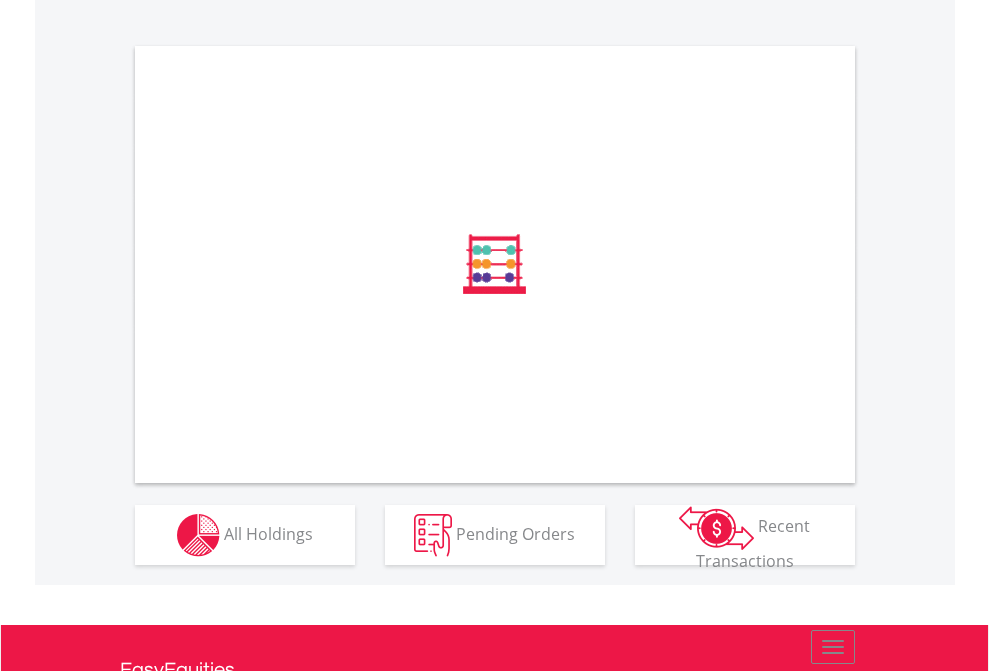click on "All Holdings" at bounding box center [268, 533] 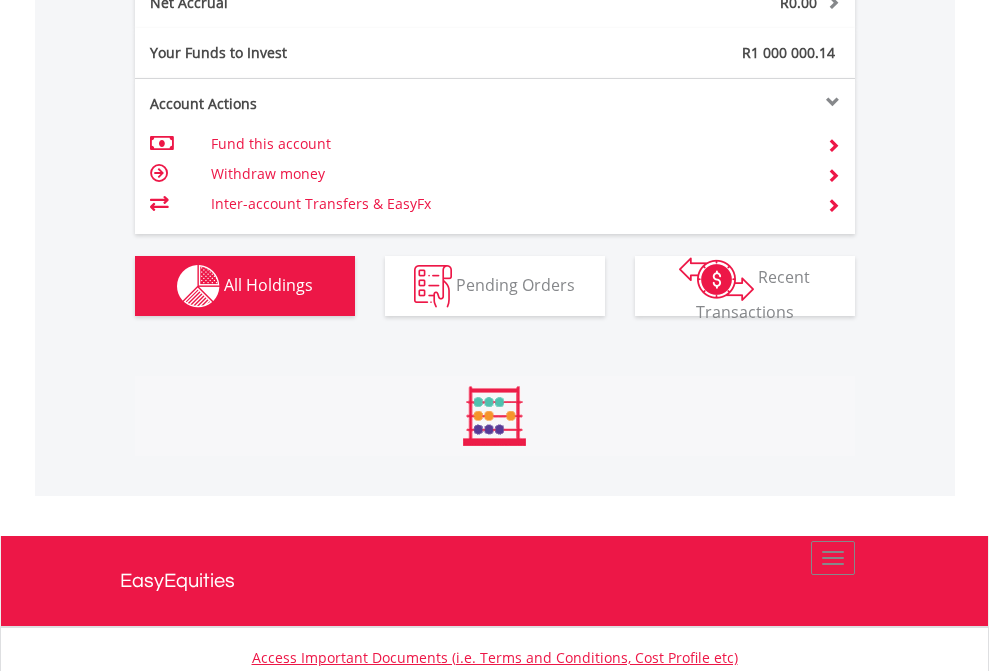 scroll, scrollTop: 999808, scrollLeft: 999687, axis: both 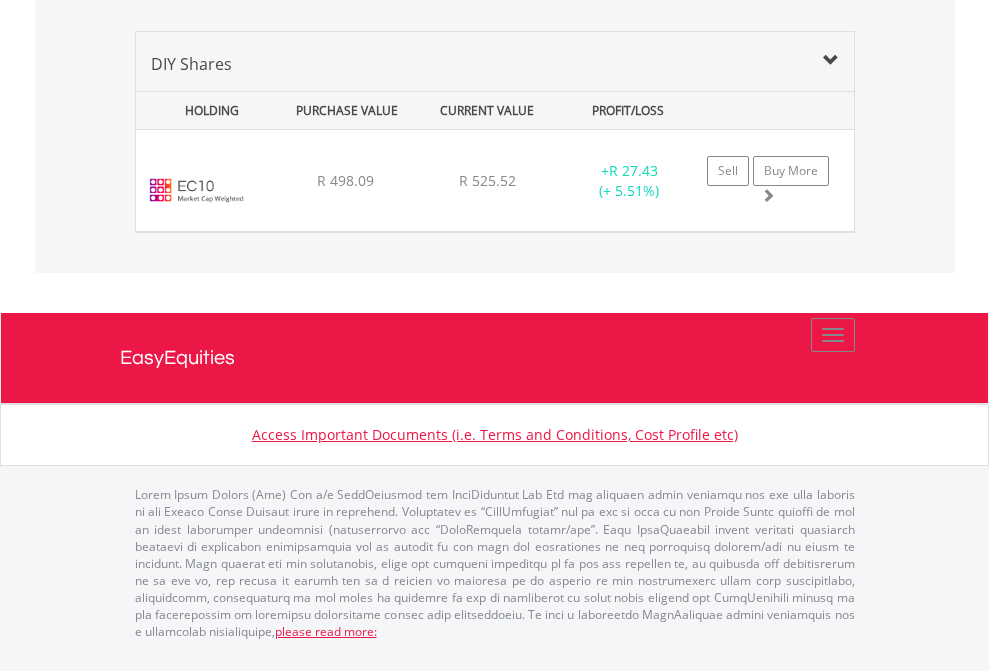 click on "TFSA" at bounding box center (818, -1359) 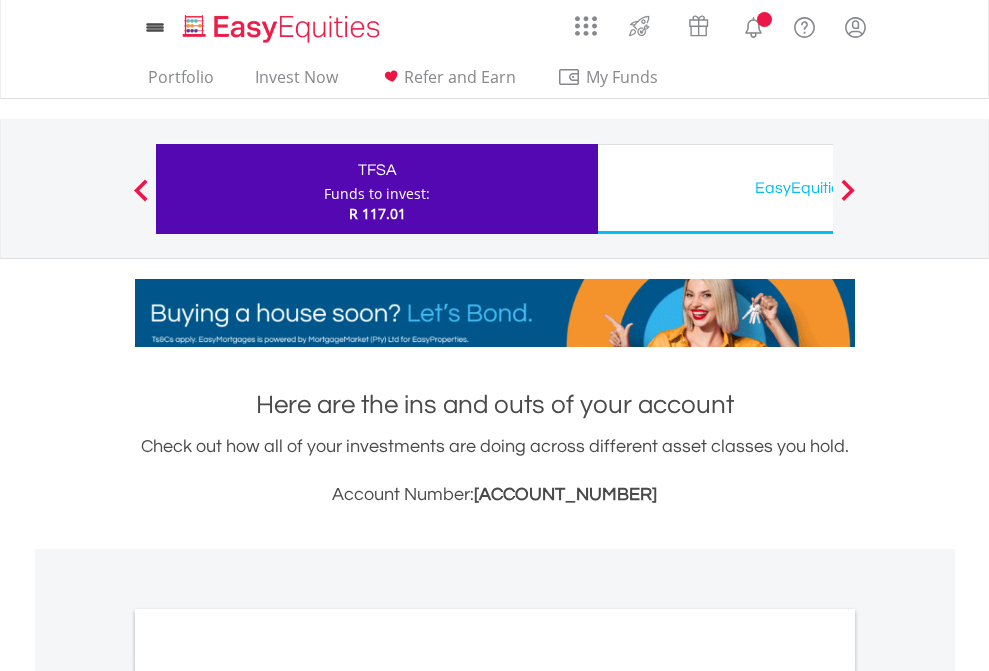 scroll, scrollTop: 0, scrollLeft: 0, axis: both 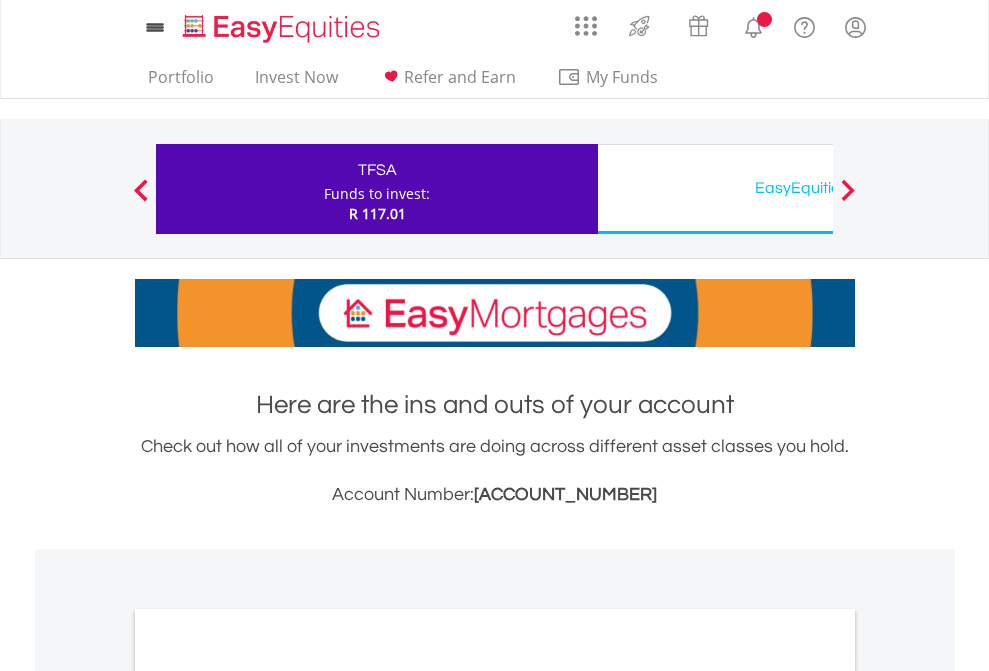 click on "All Holdings" at bounding box center (268, 1096) 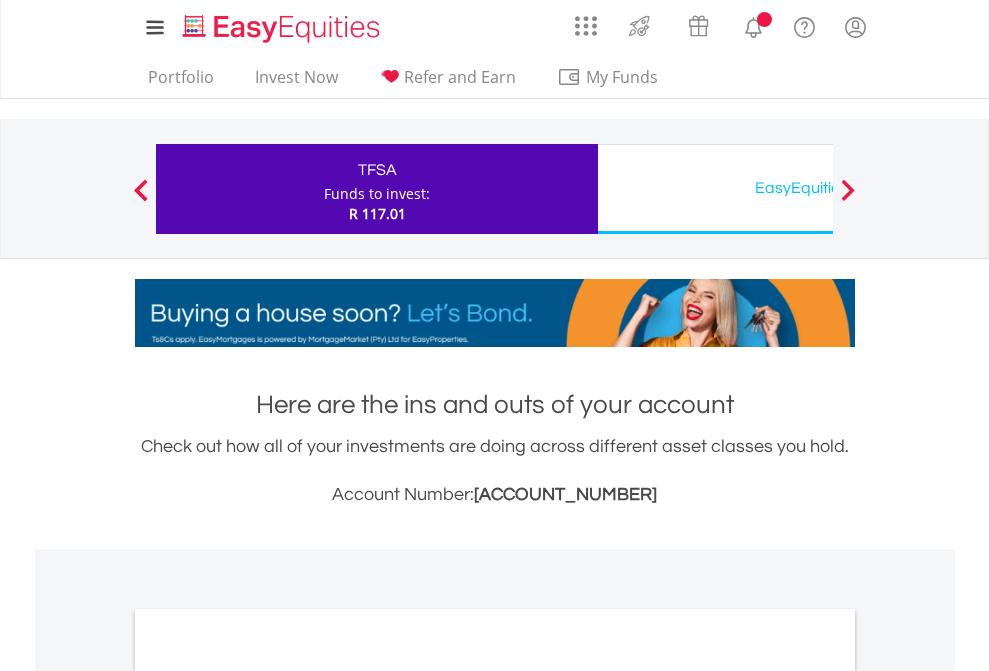 scroll, scrollTop: 1202, scrollLeft: 0, axis: vertical 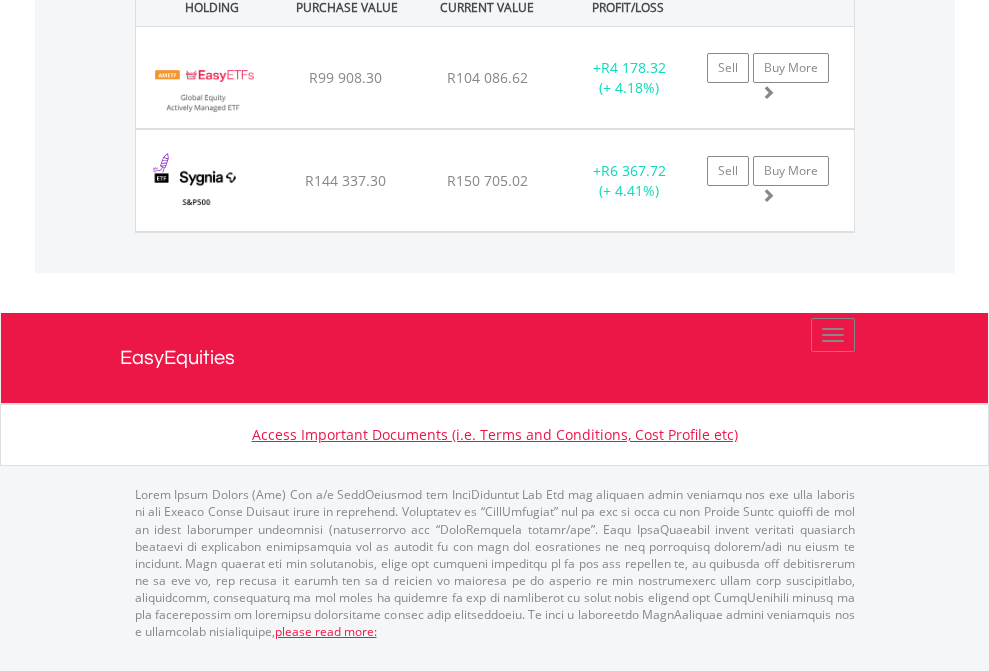 click on "EasyEquities USD" at bounding box center (818, -1442) 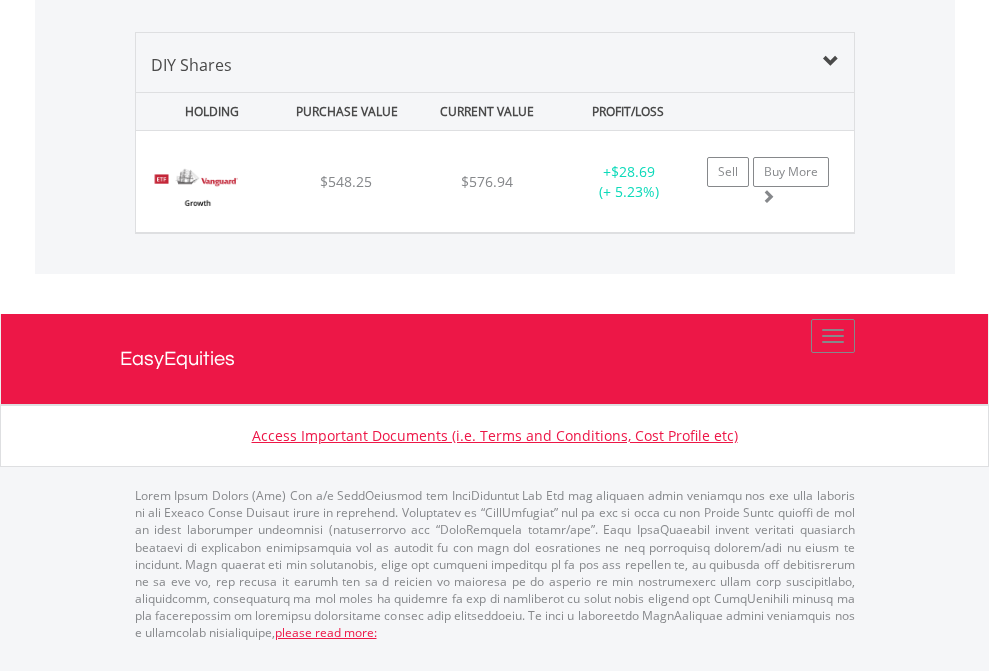 scroll, scrollTop: 1933, scrollLeft: 0, axis: vertical 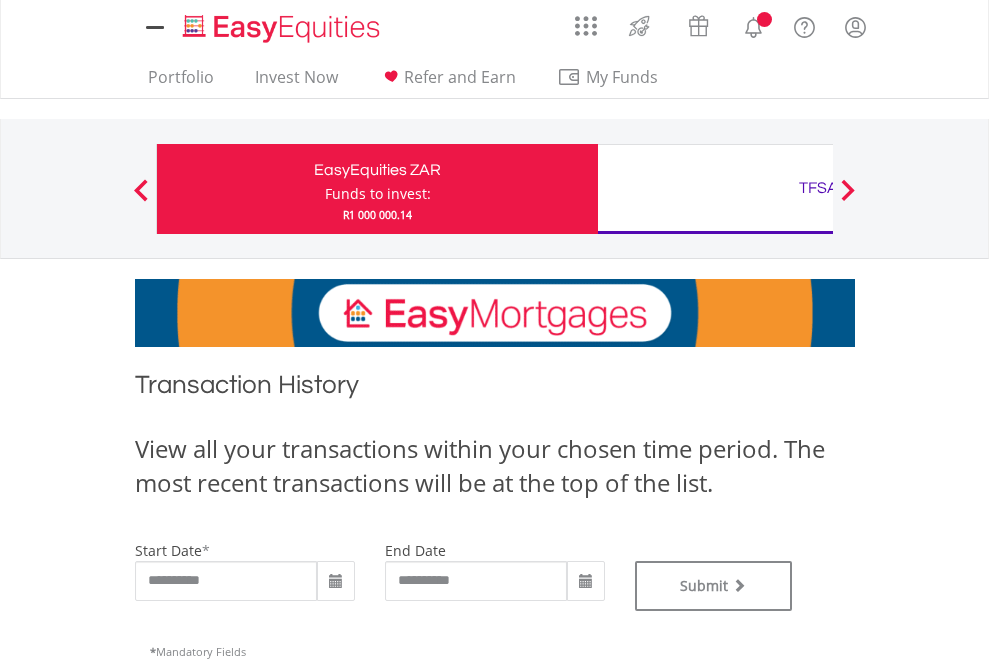 type on "**********" 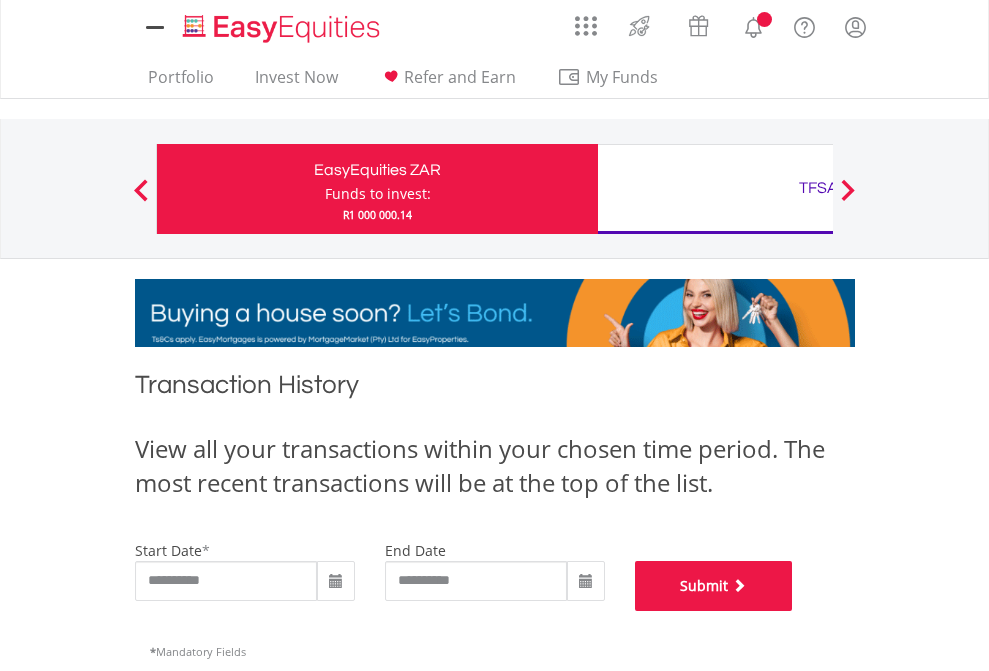 click on "Submit" at bounding box center (714, 586) 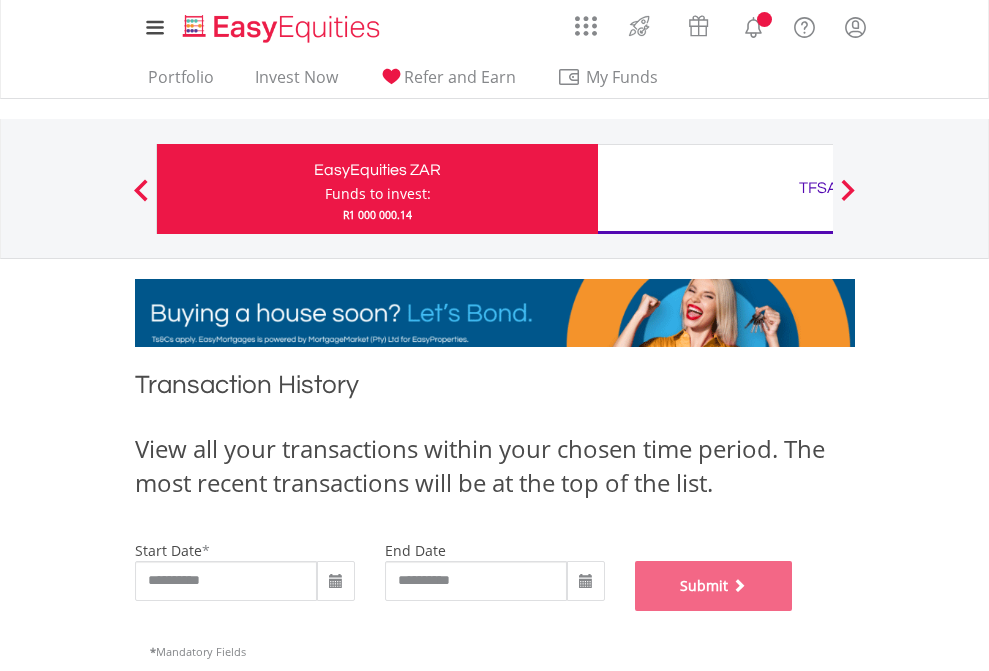 scroll, scrollTop: 811, scrollLeft: 0, axis: vertical 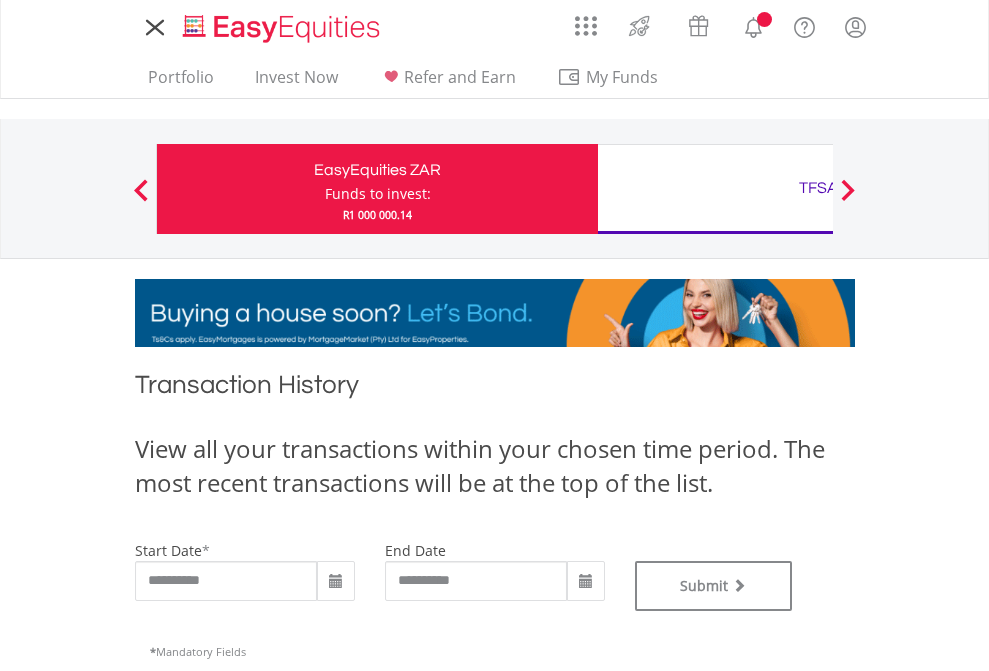click on "TFSA" at bounding box center (818, 188) 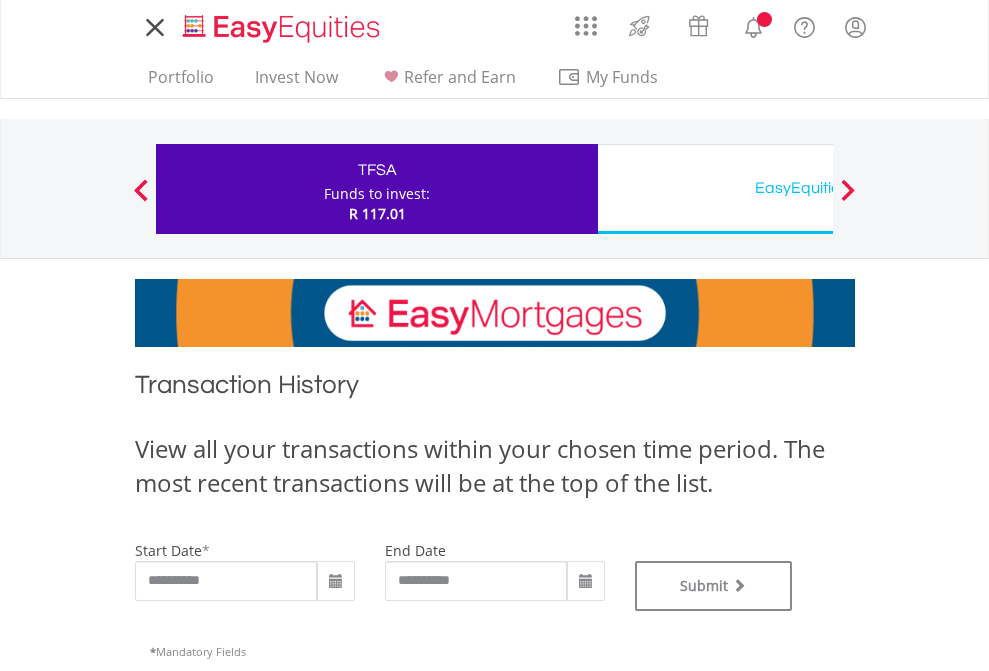 scroll, scrollTop: 0, scrollLeft: 0, axis: both 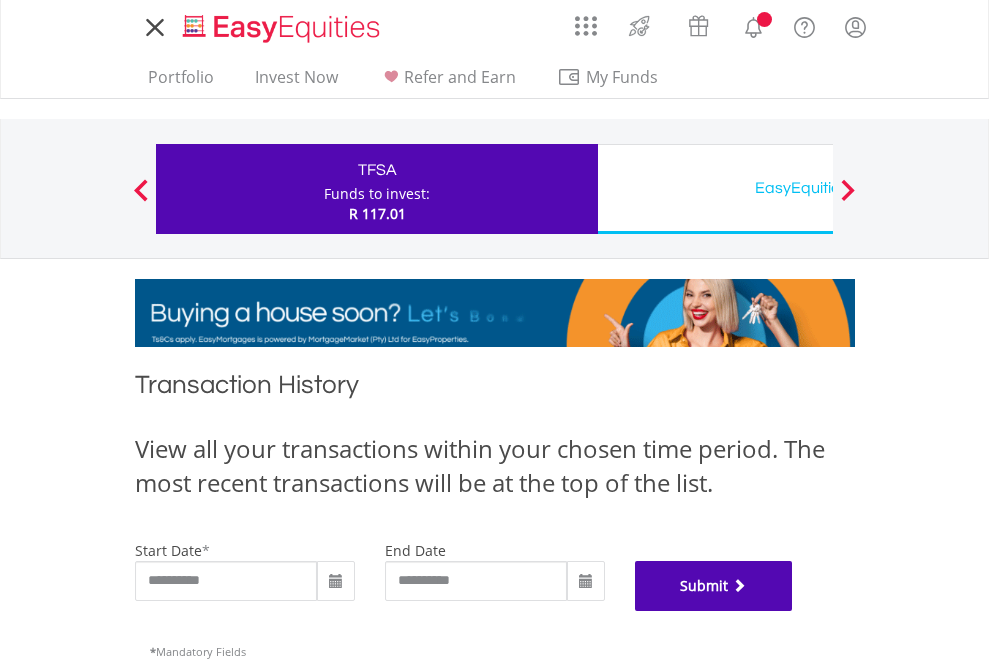 click on "Submit" at bounding box center (714, 586) 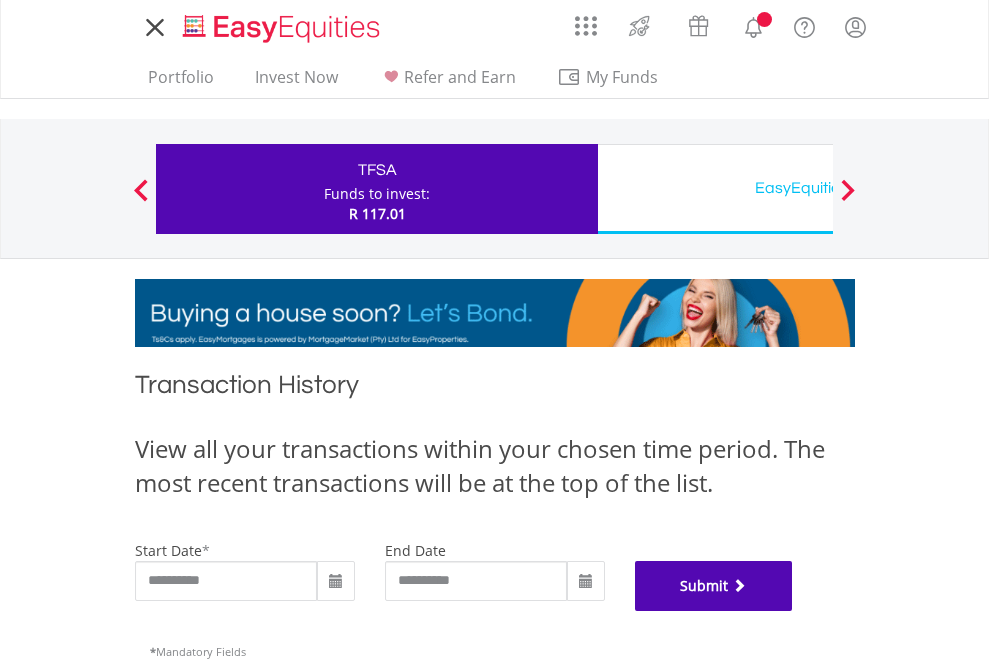 scroll, scrollTop: 811, scrollLeft: 0, axis: vertical 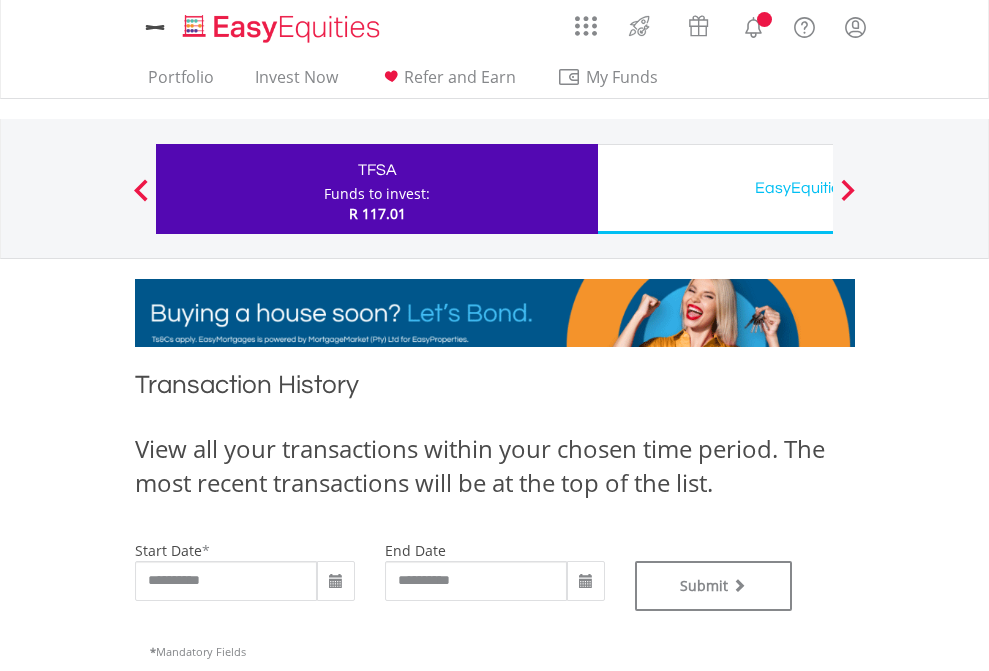 click on "EasyEquities USD" at bounding box center (818, 188) 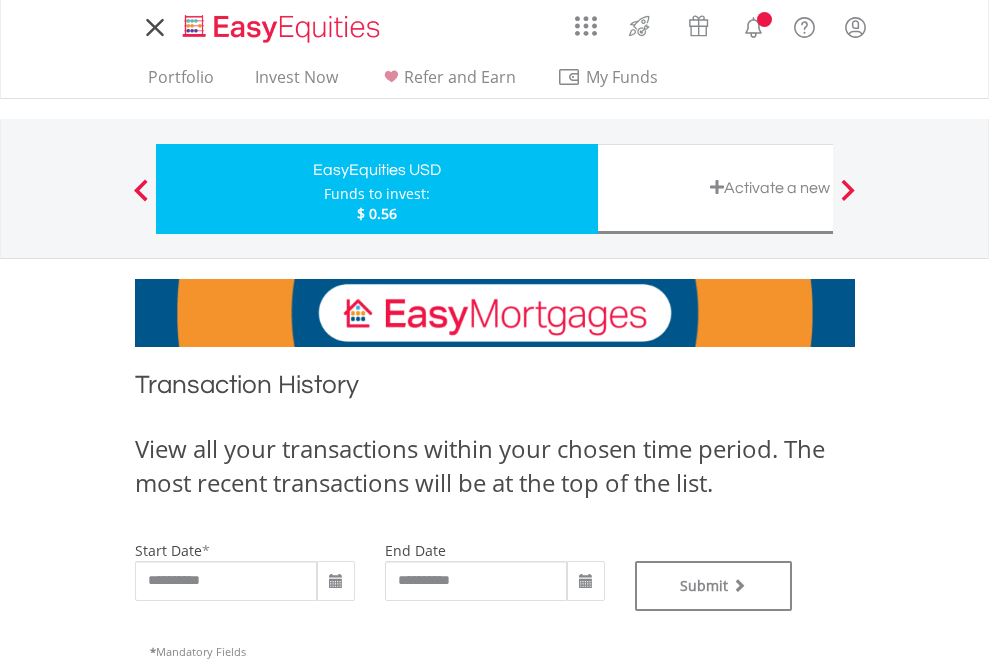 scroll, scrollTop: 0, scrollLeft: 0, axis: both 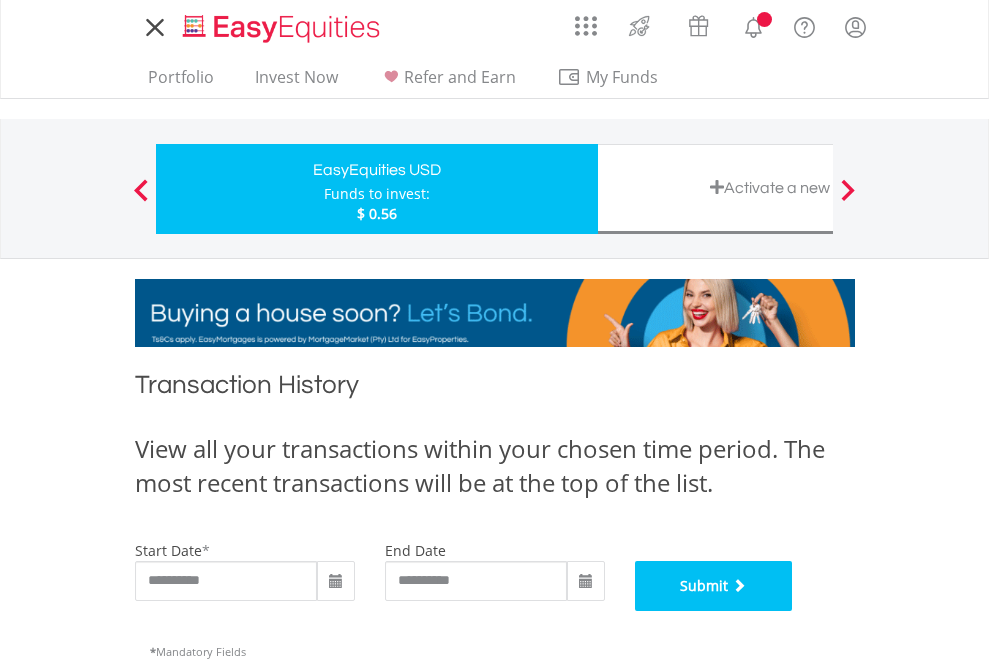click on "Submit" at bounding box center [714, 586] 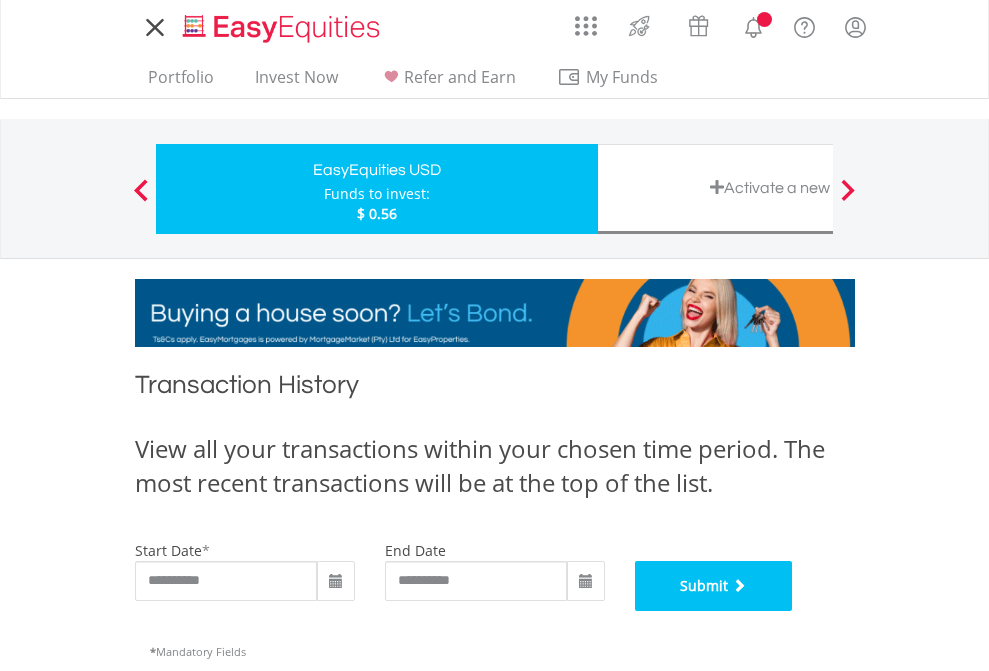 scroll, scrollTop: 811, scrollLeft: 0, axis: vertical 